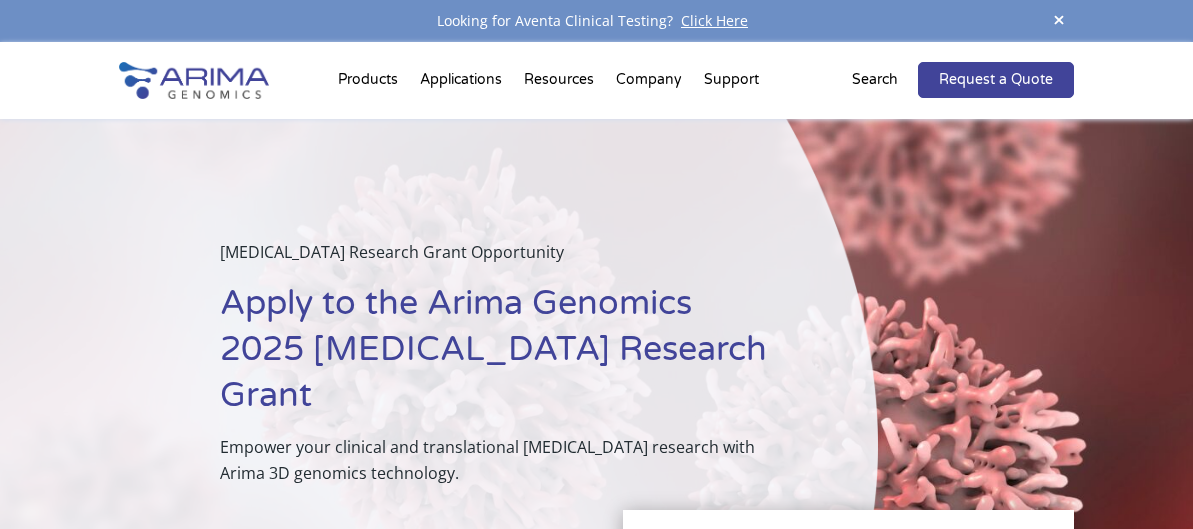 scroll, scrollTop: 0, scrollLeft: 0, axis: both 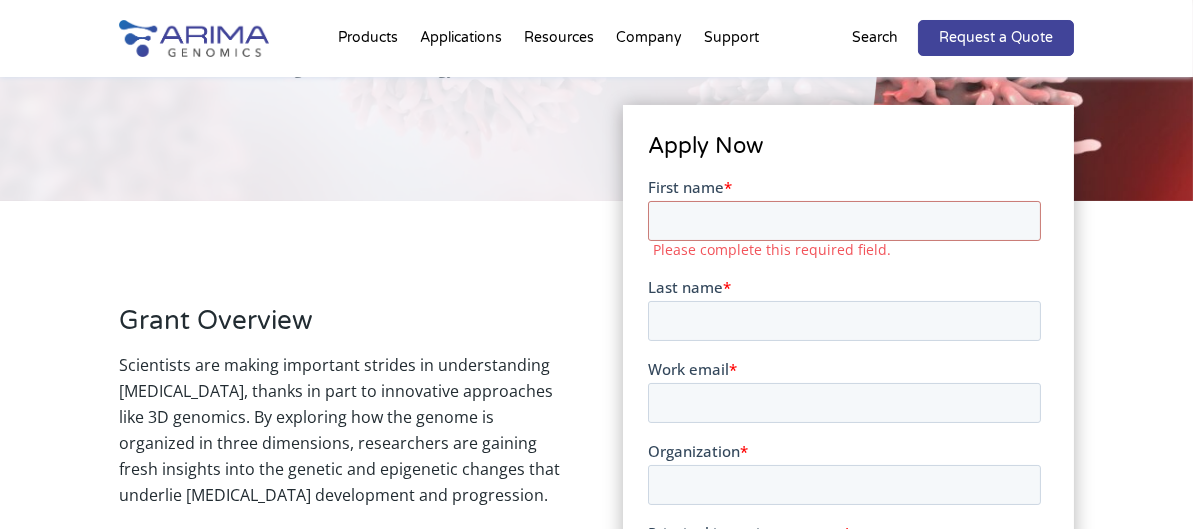 click on "First name *" at bounding box center (843, 220) 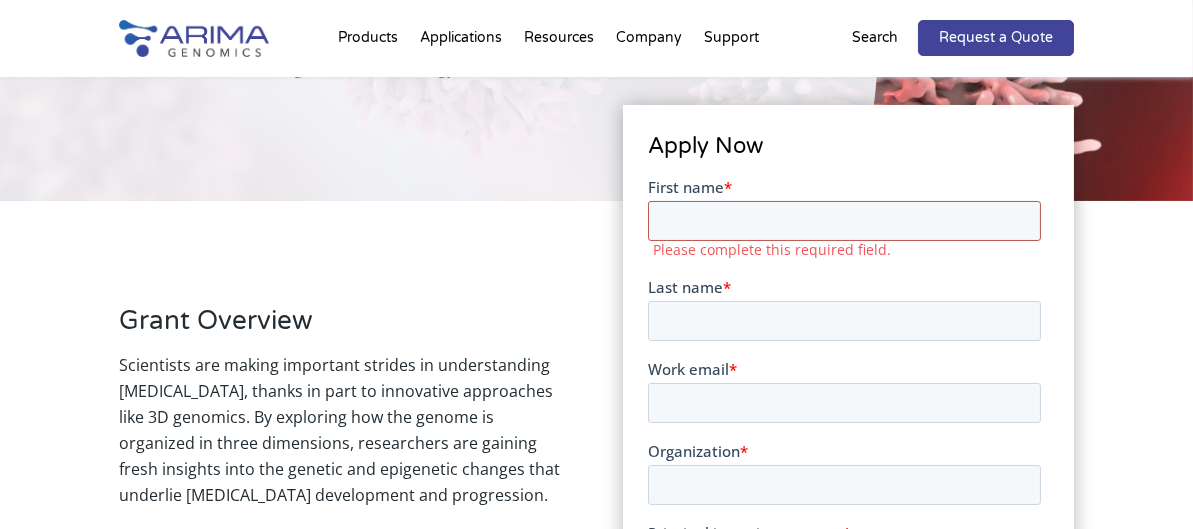 type on "[PERSON_NAME]" 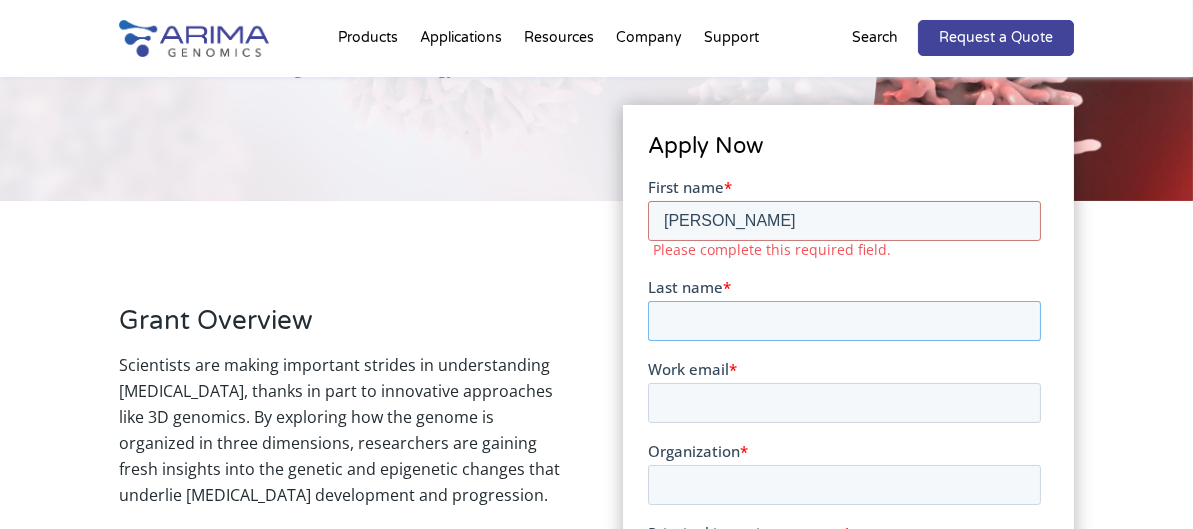 type on "Aubareda" 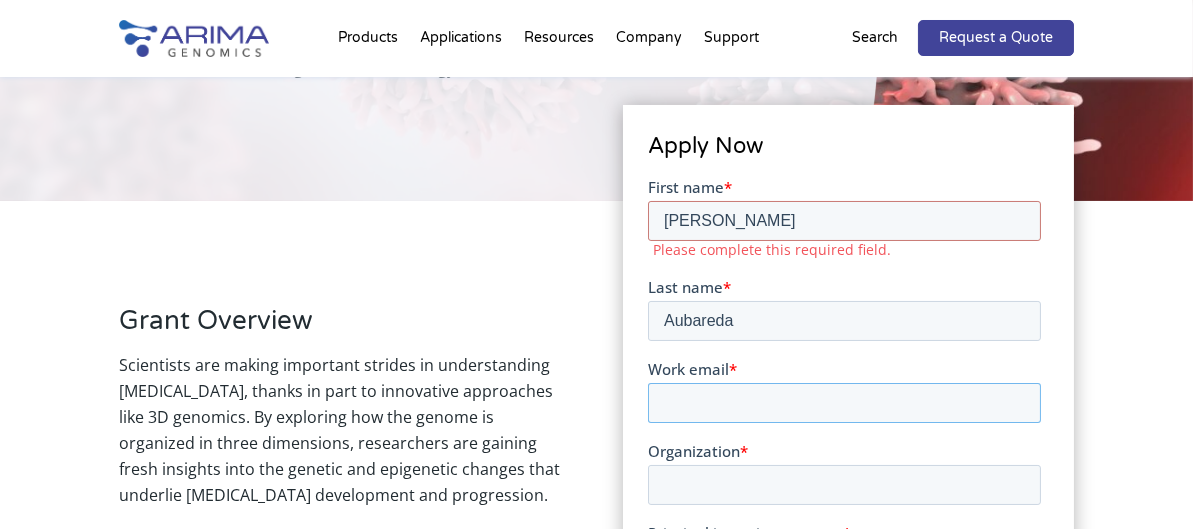 type on "[EMAIL_ADDRESS][DOMAIN_NAME]" 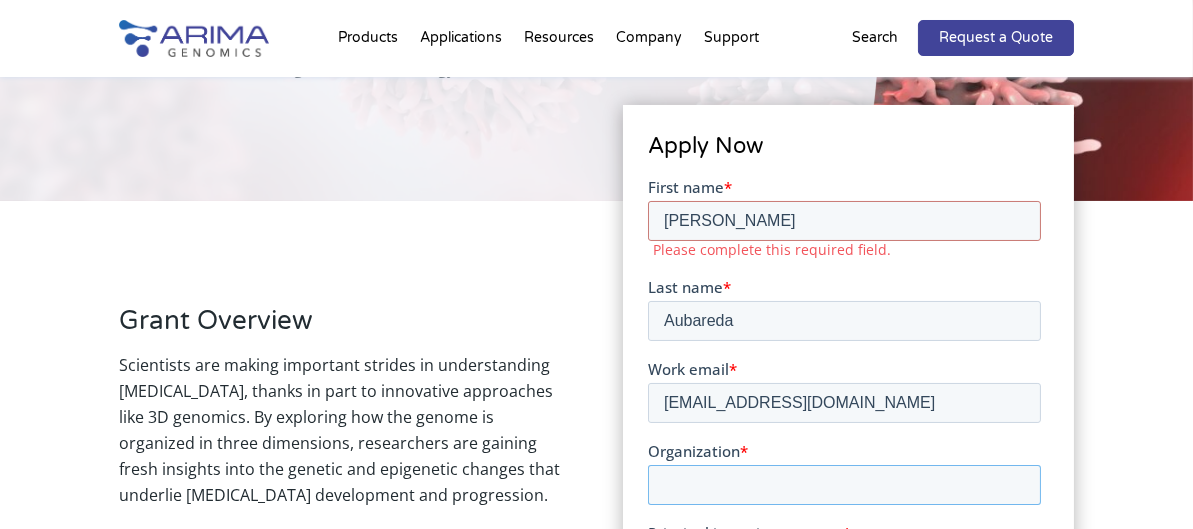 type on "MRC Tox [GEOGRAPHIC_DATA]" 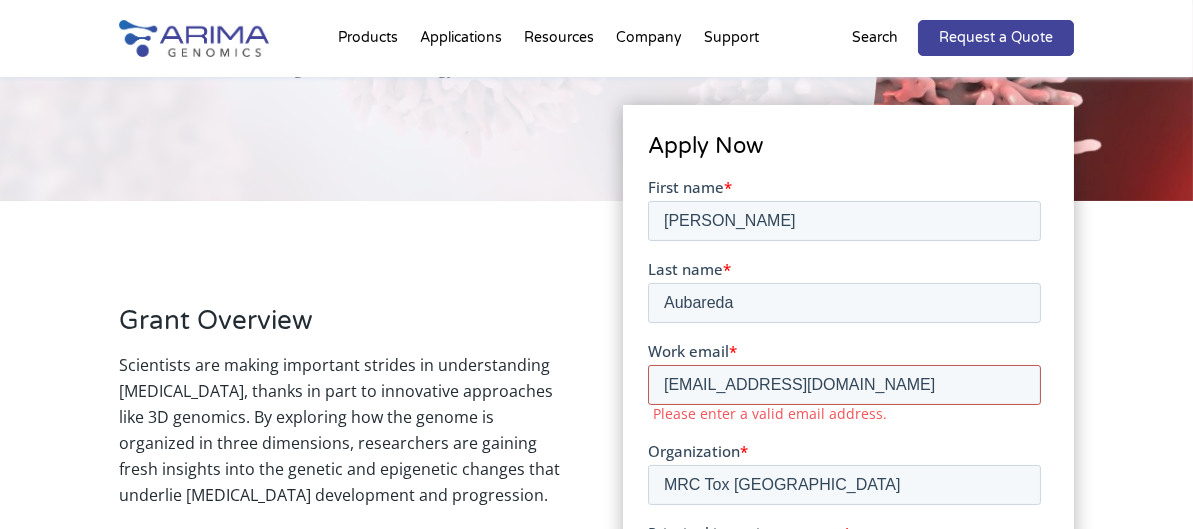click on "[EMAIL_ADDRESS][DOMAIN_NAME]" at bounding box center (843, 384) 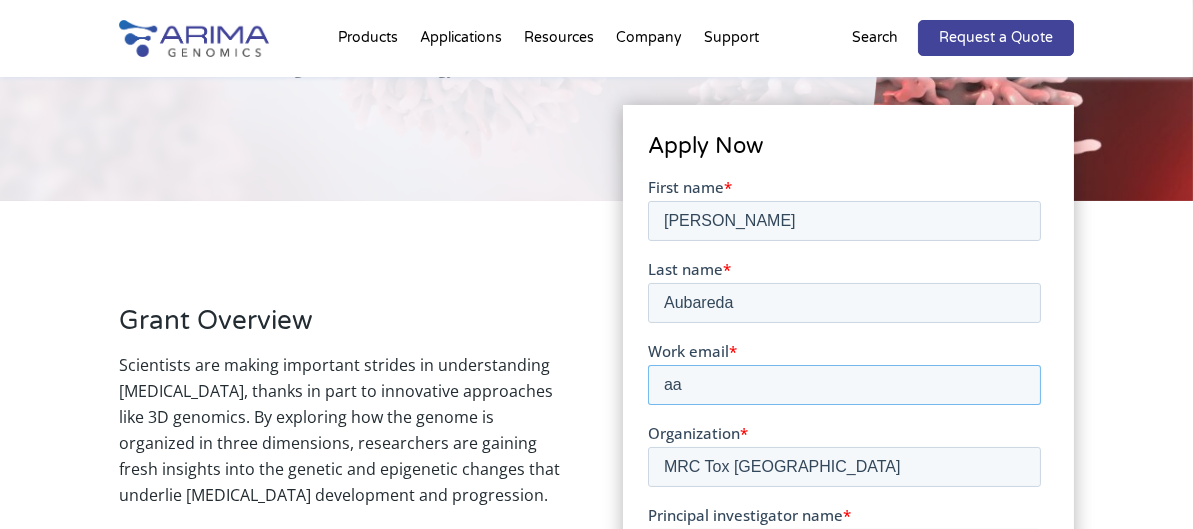 type on "a" 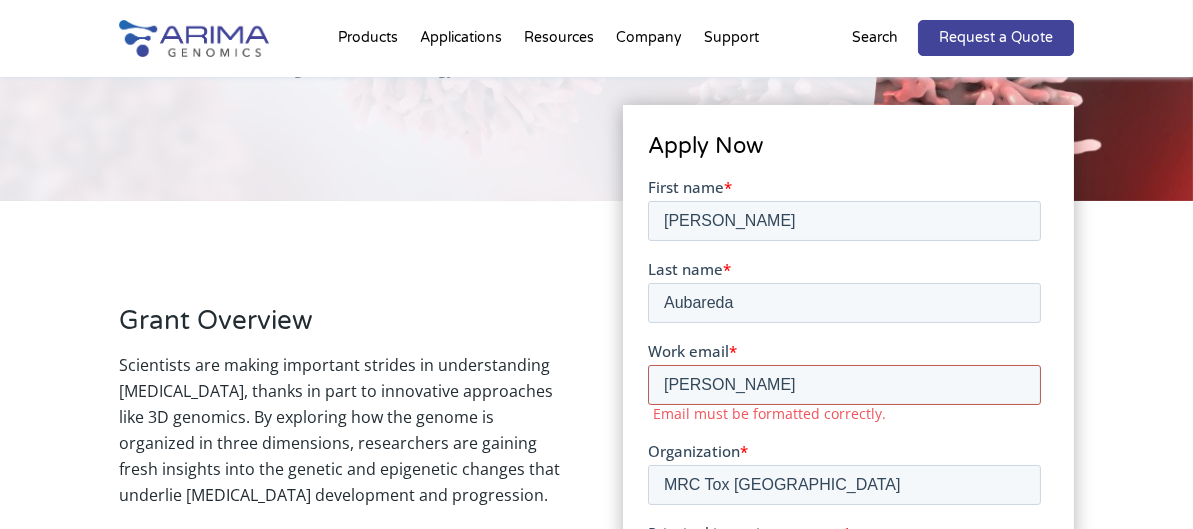 type on "[PERSON_NAME][EMAIL_ADDRESS][DOMAIN_NAME]" 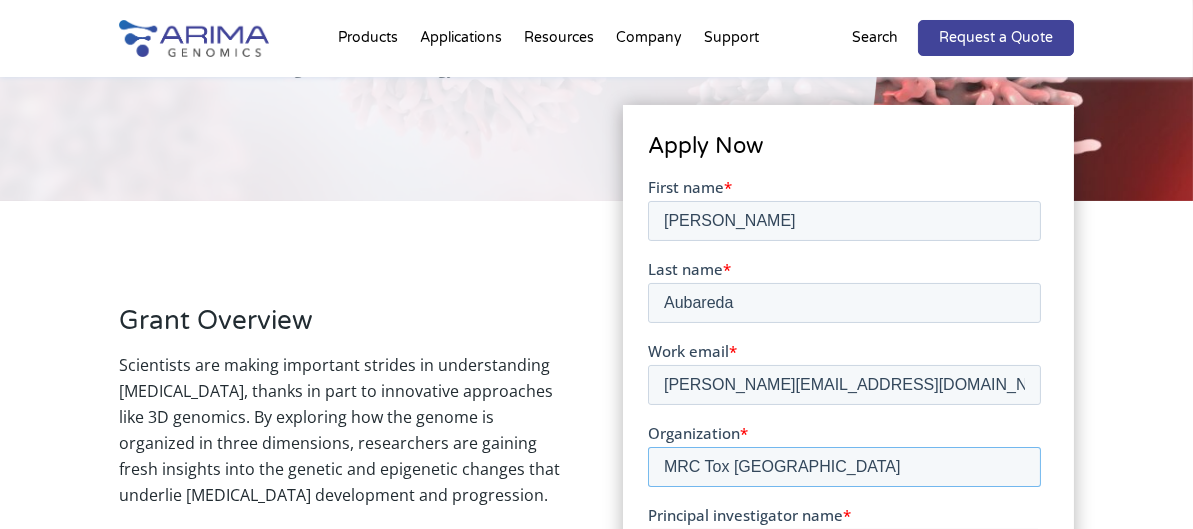 drag, startPoint x: 948, startPoint y: 464, endPoint x: 1286, endPoint y: 588, distance: 360.02777 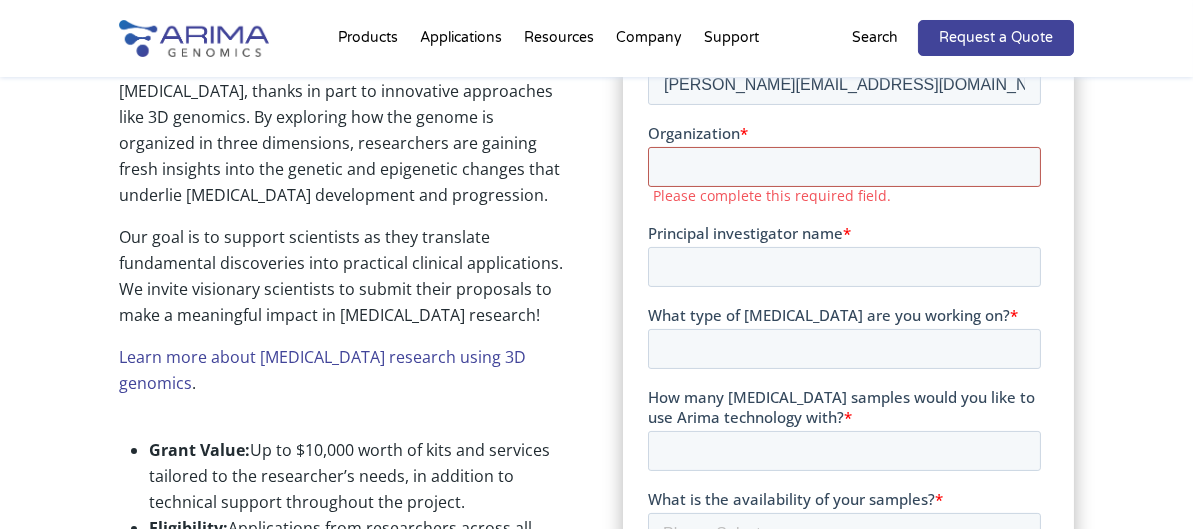 scroll, scrollTop: 505, scrollLeft: 0, axis: vertical 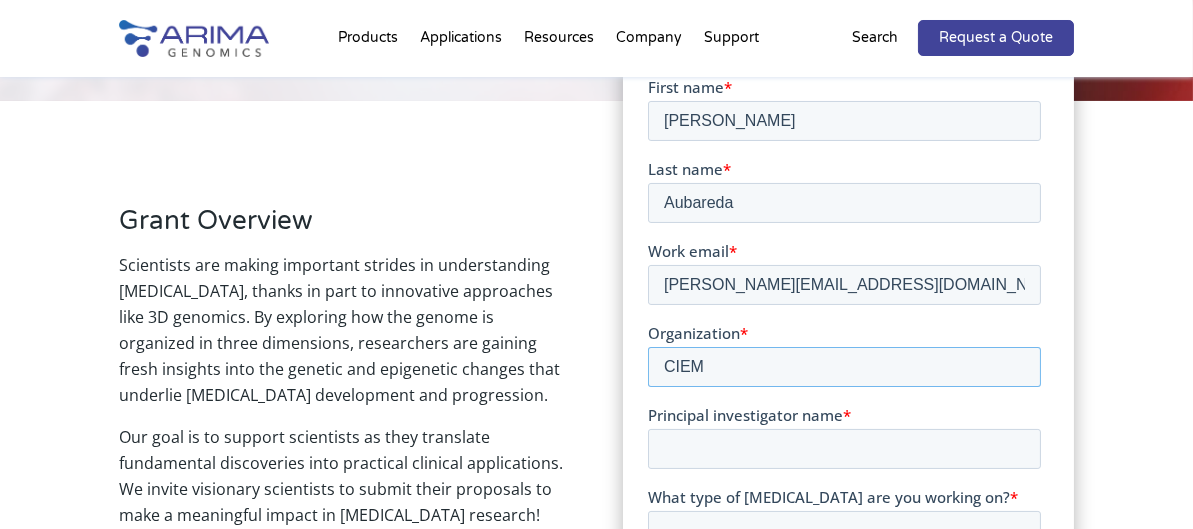 type on "CIEMAT" 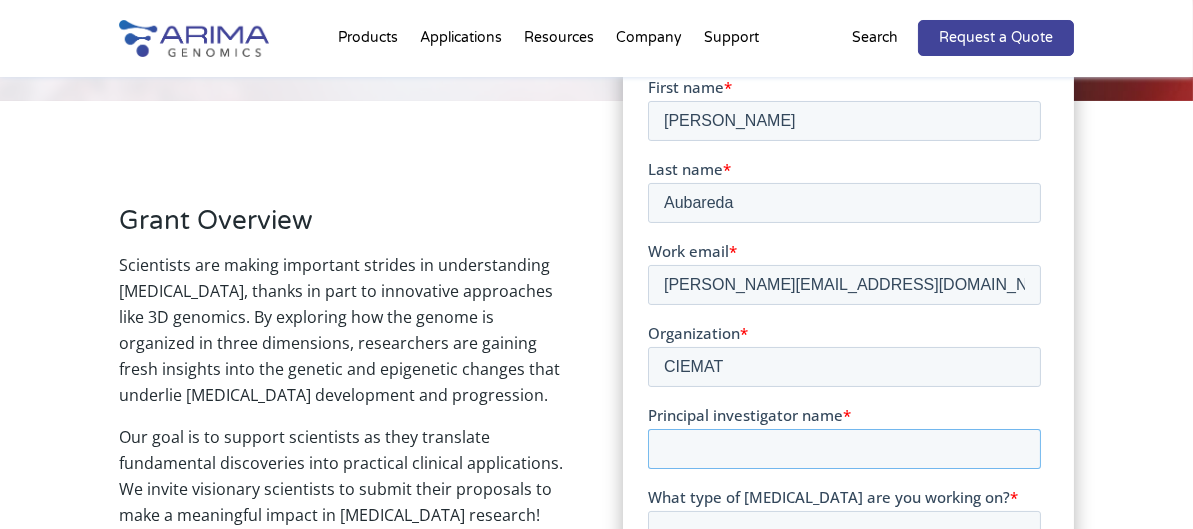 click on "Principal investigator name *" at bounding box center [843, 448] 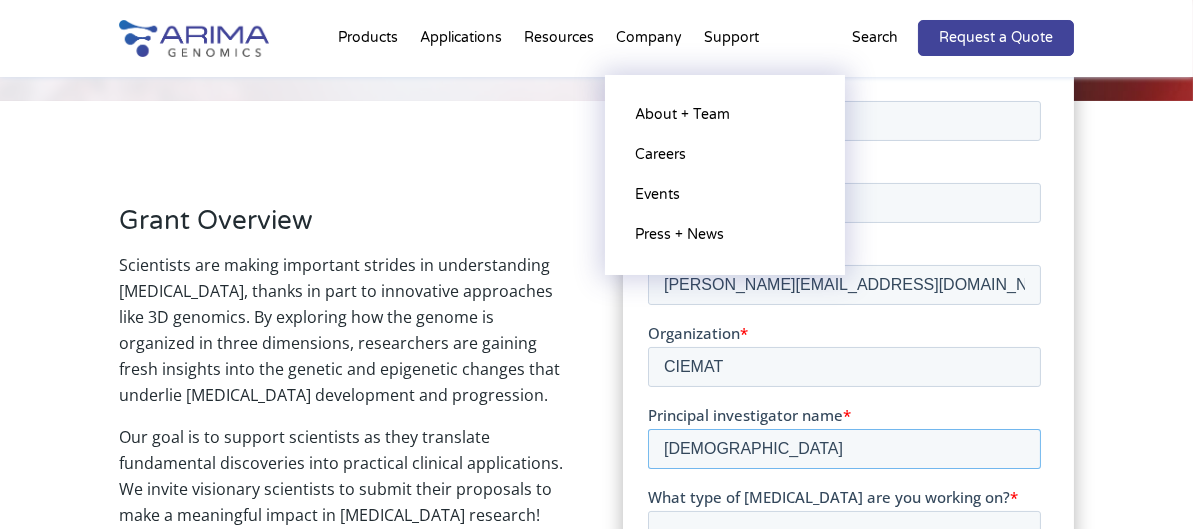 type on "[DEMOGRAPHIC_DATA]" 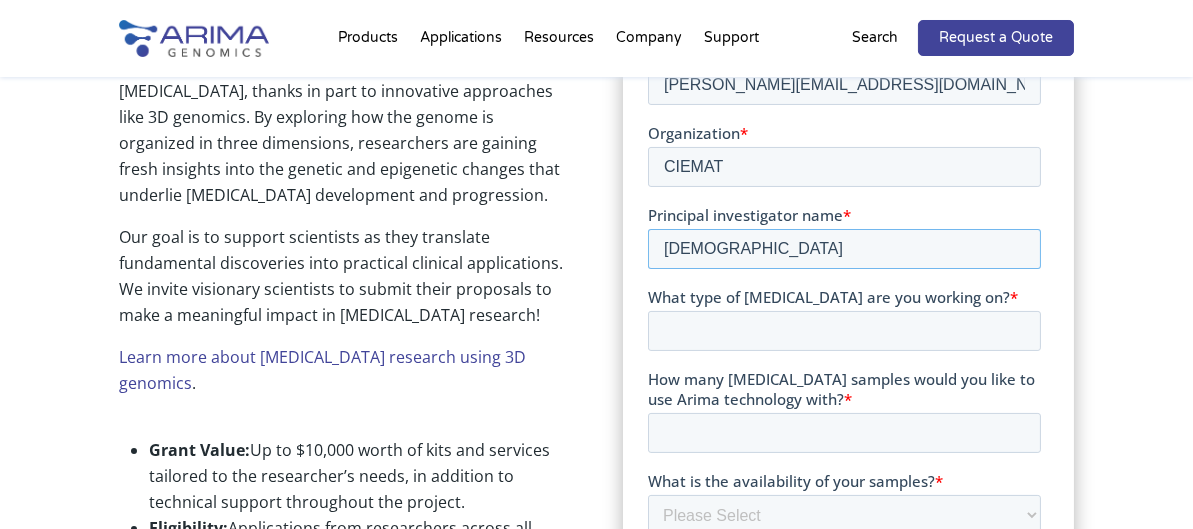 scroll, scrollTop: 705, scrollLeft: 0, axis: vertical 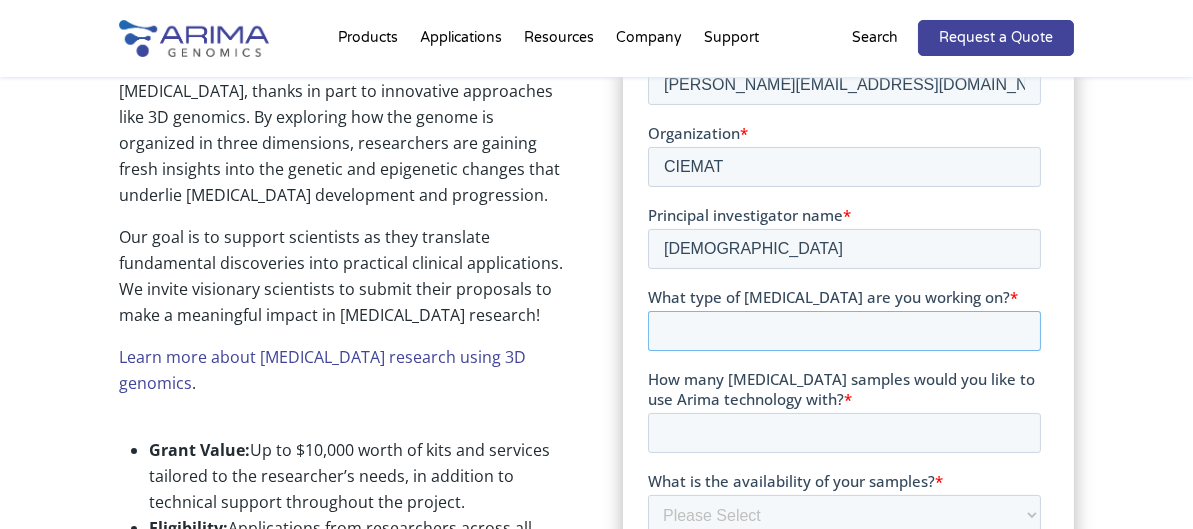 click on "What type of [MEDICAL_DATA] are you working on?  *" at bounding box center [843, 331] 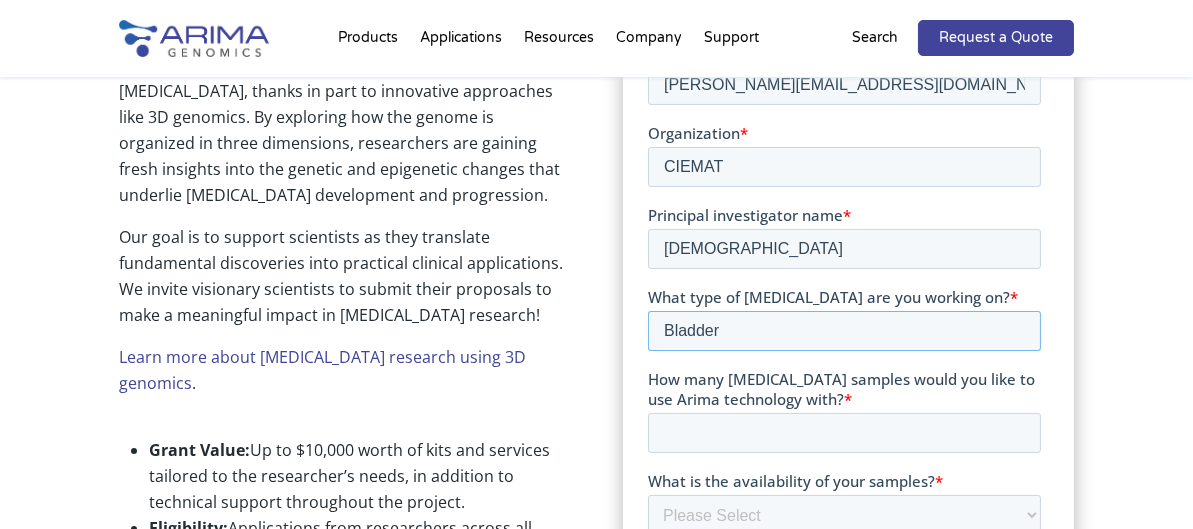 type on "Bladder" 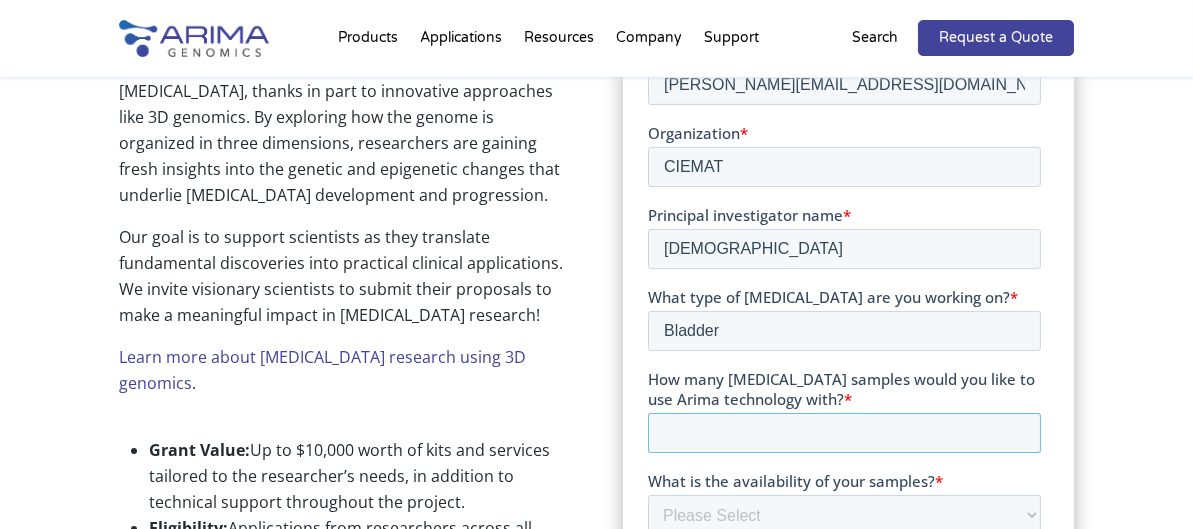 click on "How many [MEDICAL_DATA] samples would you like to use Arima technology with? *" at bounding box center [843, 433] 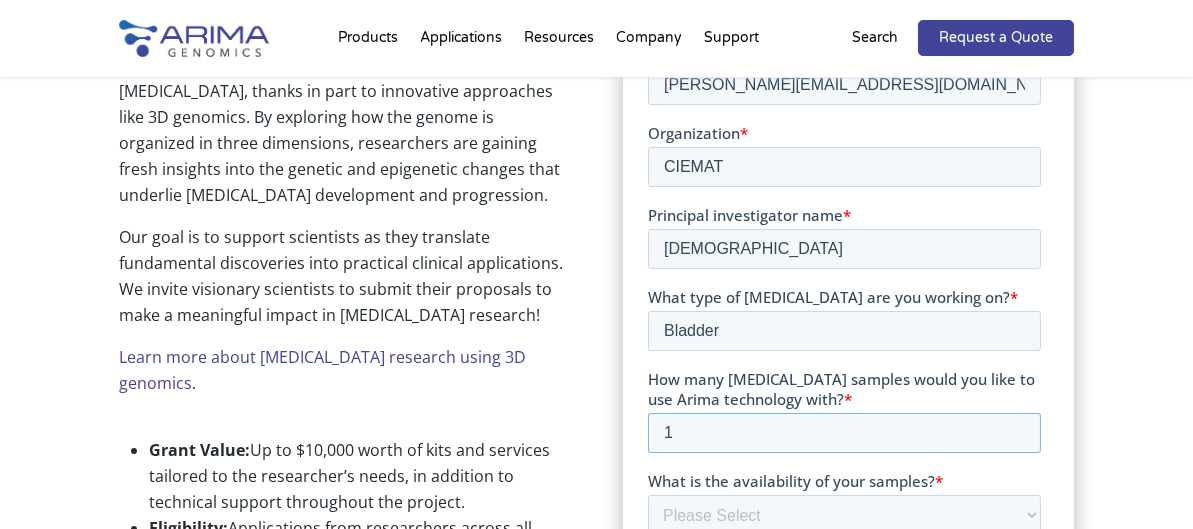 click on "1" at bounding box center (843, 433) 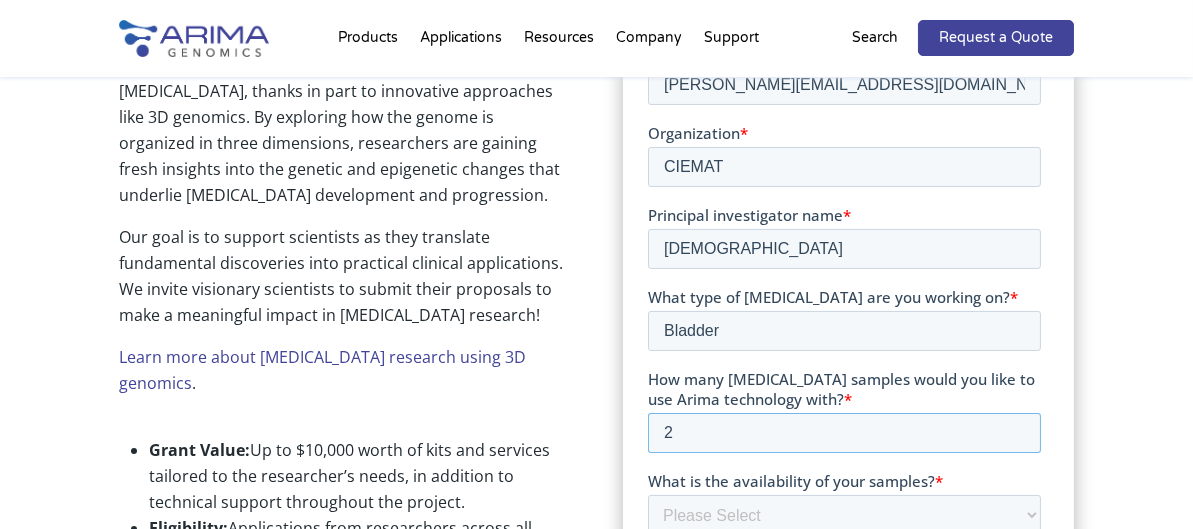 click on "2" at bounding box center (843, 433) 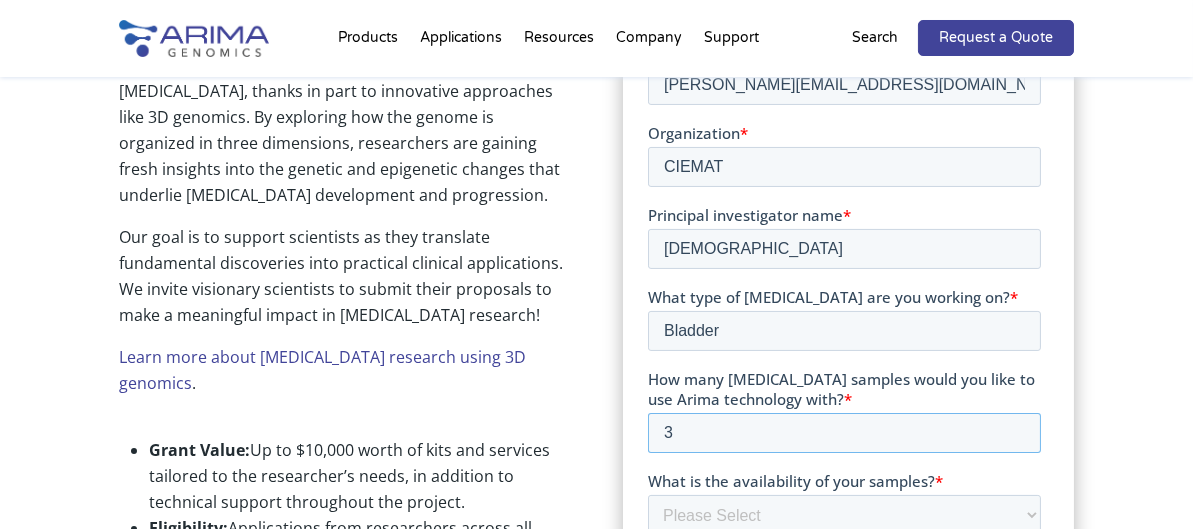 click on "3" at bounding box center (843, 433) 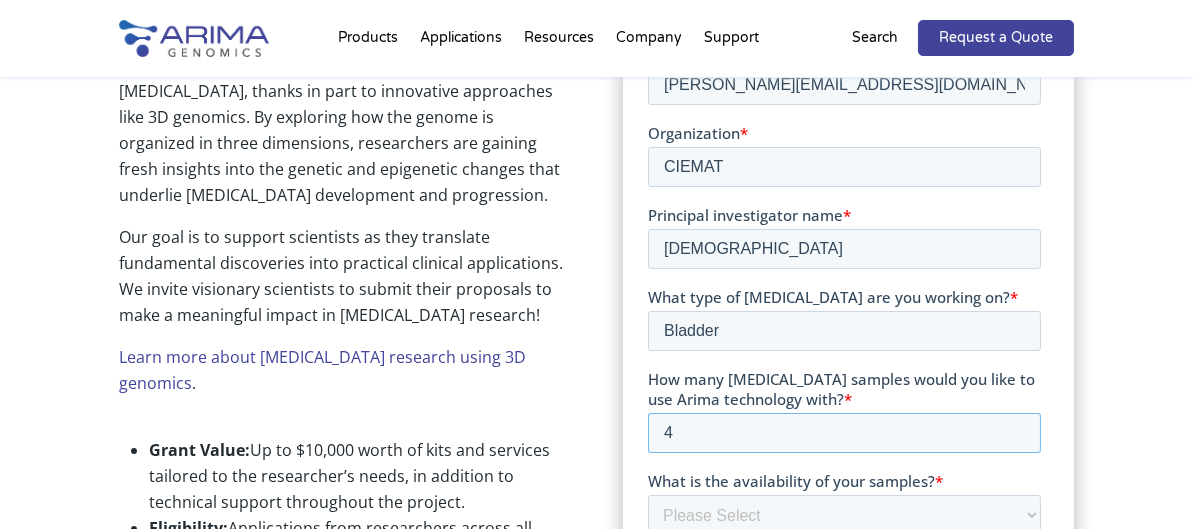 click on "4" at bounding box center (843, 433) 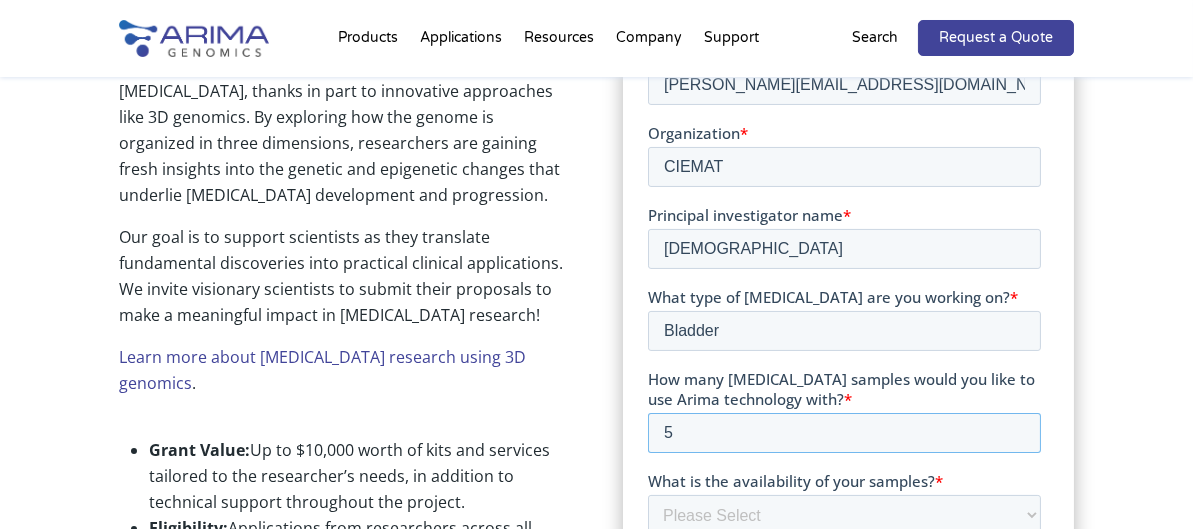 click on "5" at bounding box center (843, 433) 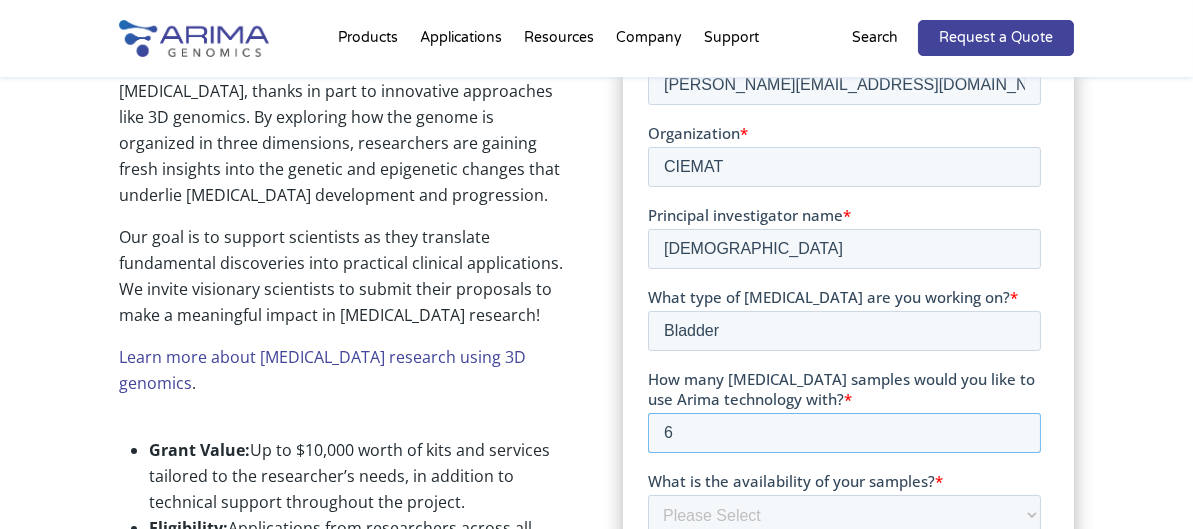 type on "6" 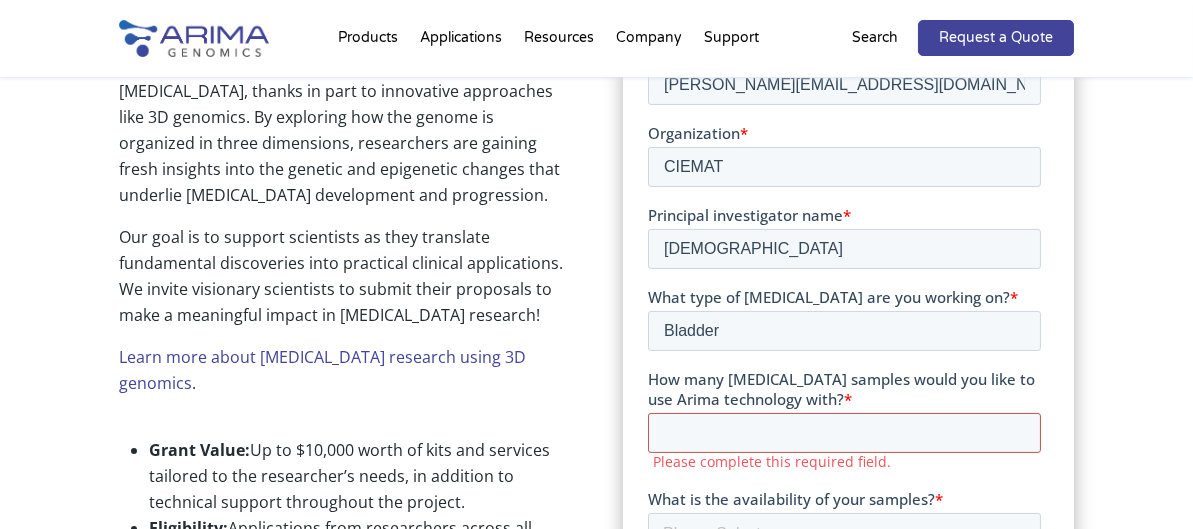 click on "How many [MEDICAL_DATA] samples would you like to use Arima technology with? *" at bounding box center [843, 433] 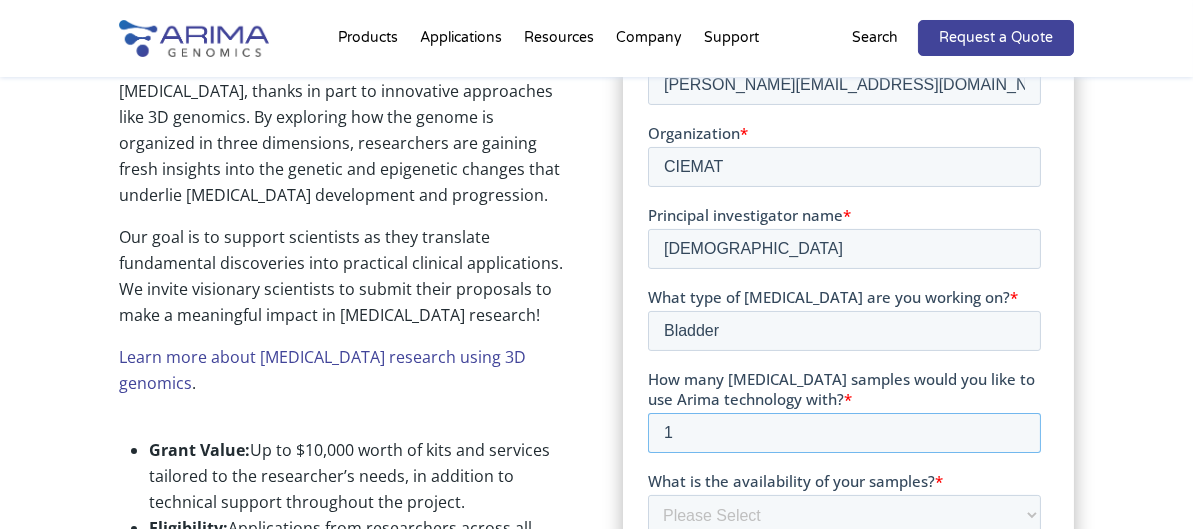click on "1" at bounding box center [843, 433] 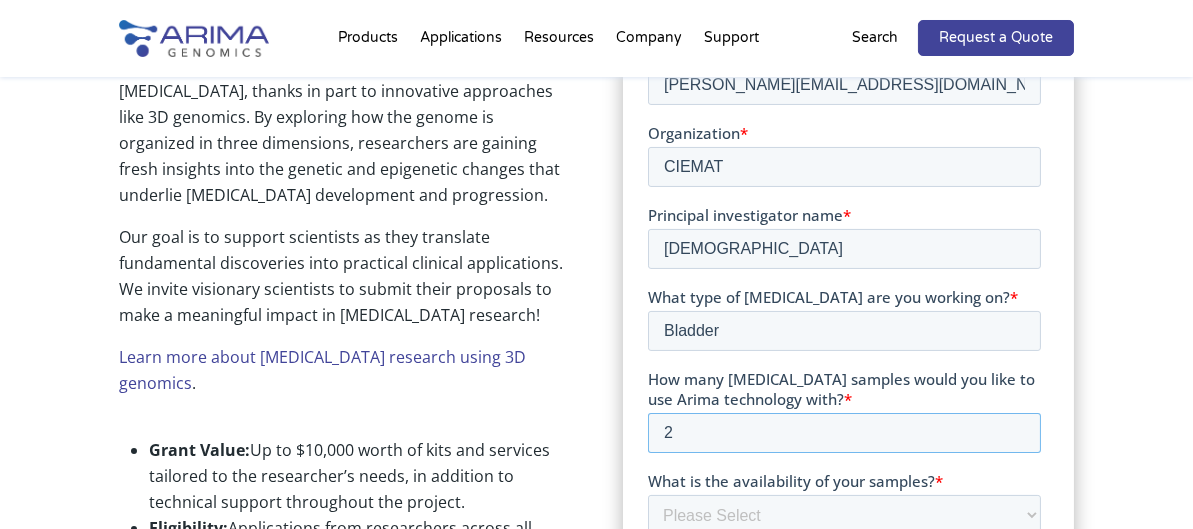 click on "2" at bounding box center [843, 433] 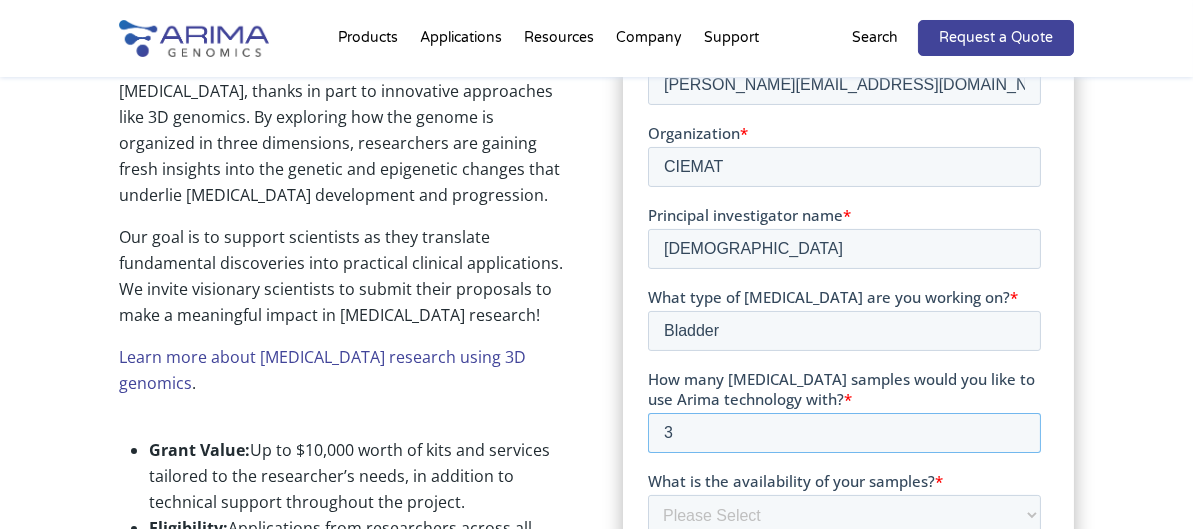 click on "3" at bounding box center (843, 433) 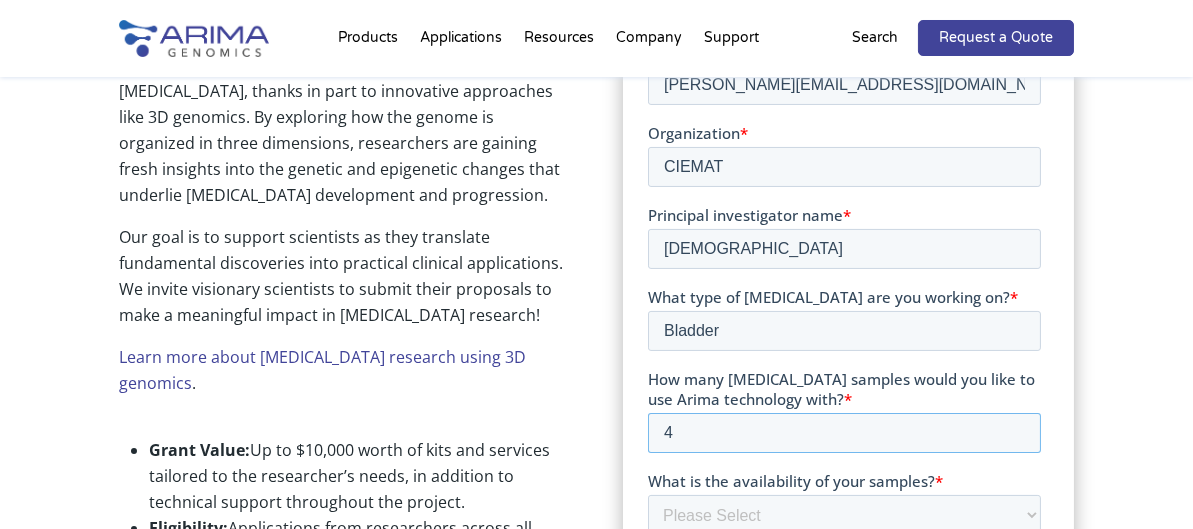 click on "4" at bounding box center (843, 433) 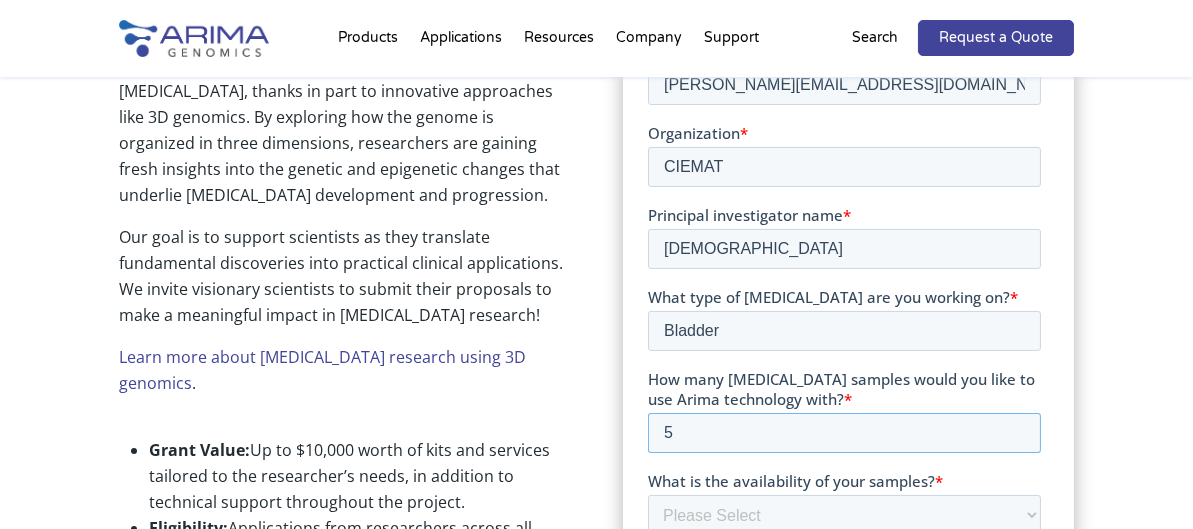 click on "5" at bounding box center [843, 433] 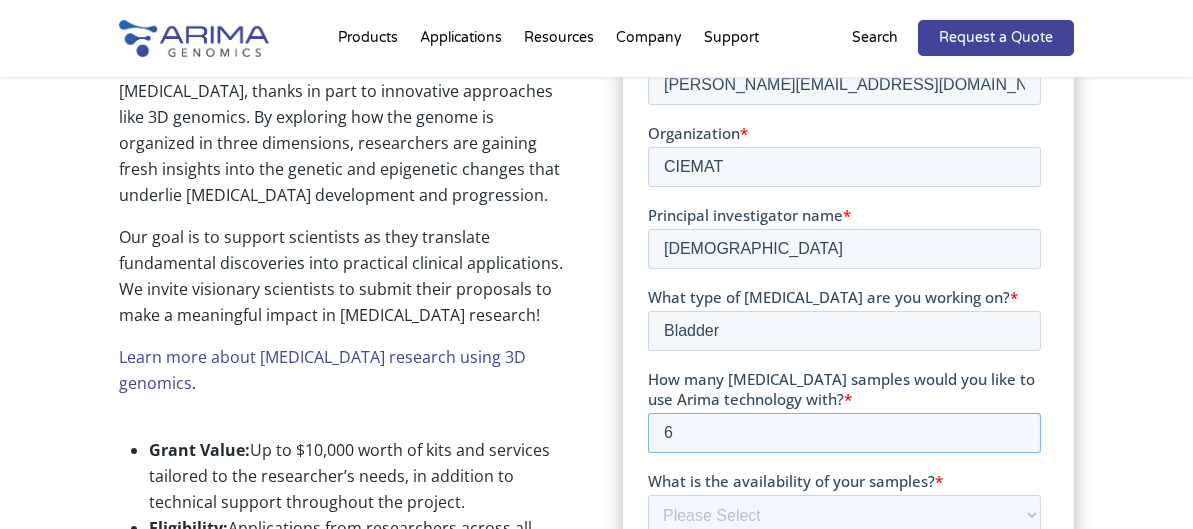 click on "6" at bounding box center [843, 433] 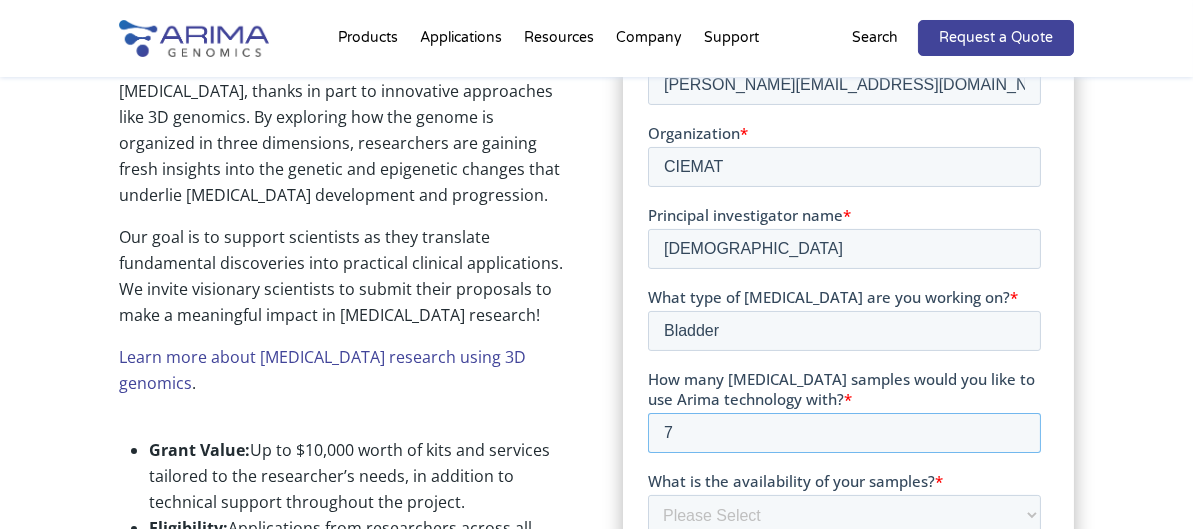 click on "7" at bounding box center (843, 433) 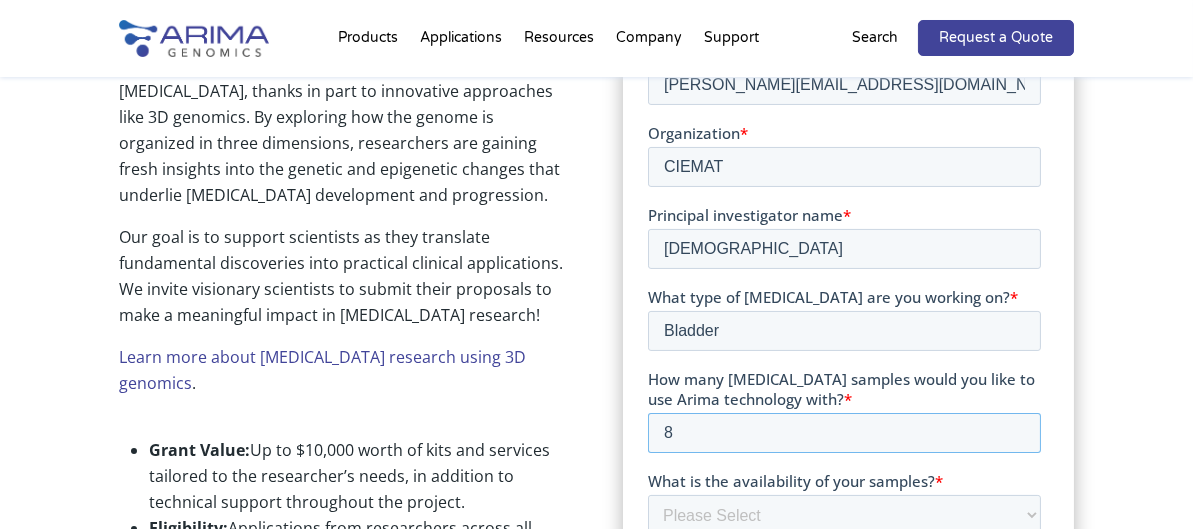 click on "8" at bounding box center [843, 433] 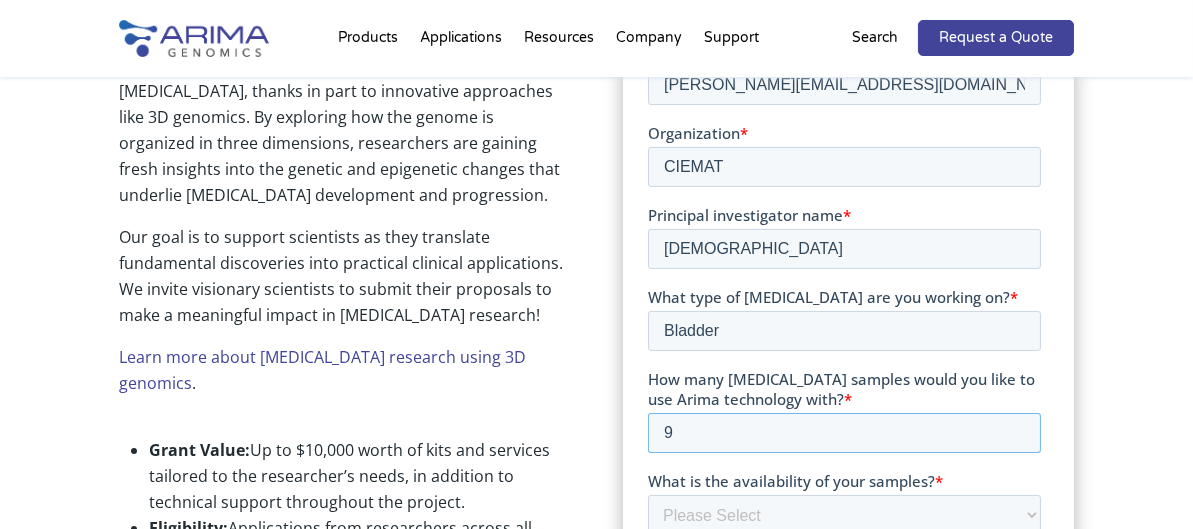 drag, startPoint x: 1016, startPoint y: 425, endPoint x: 936, endPoint y: 402, distance: 83.240616 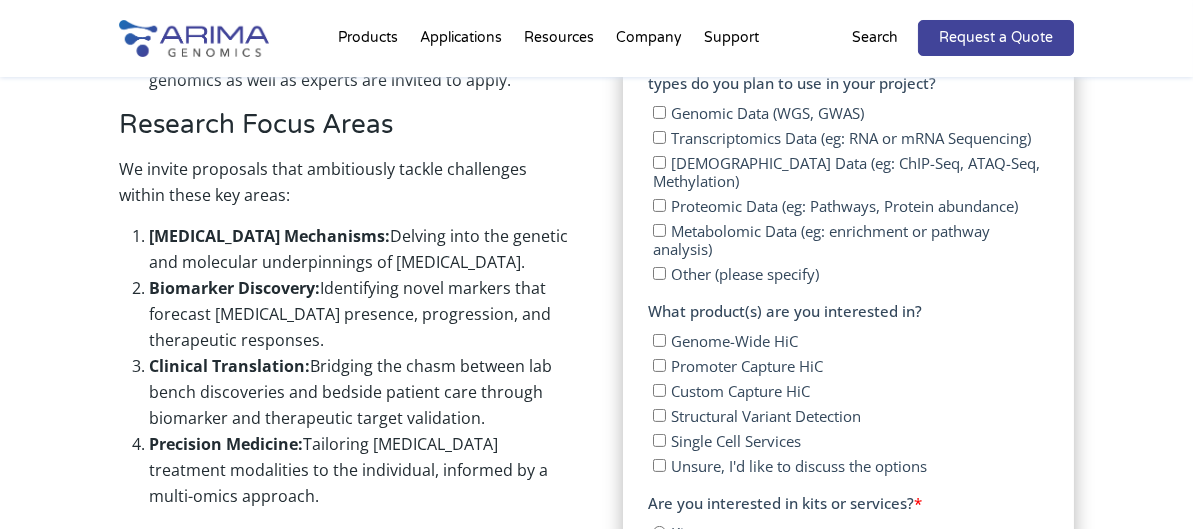 scroll, scrollTop: 1305, scrollLeft: 0, axis: vertical 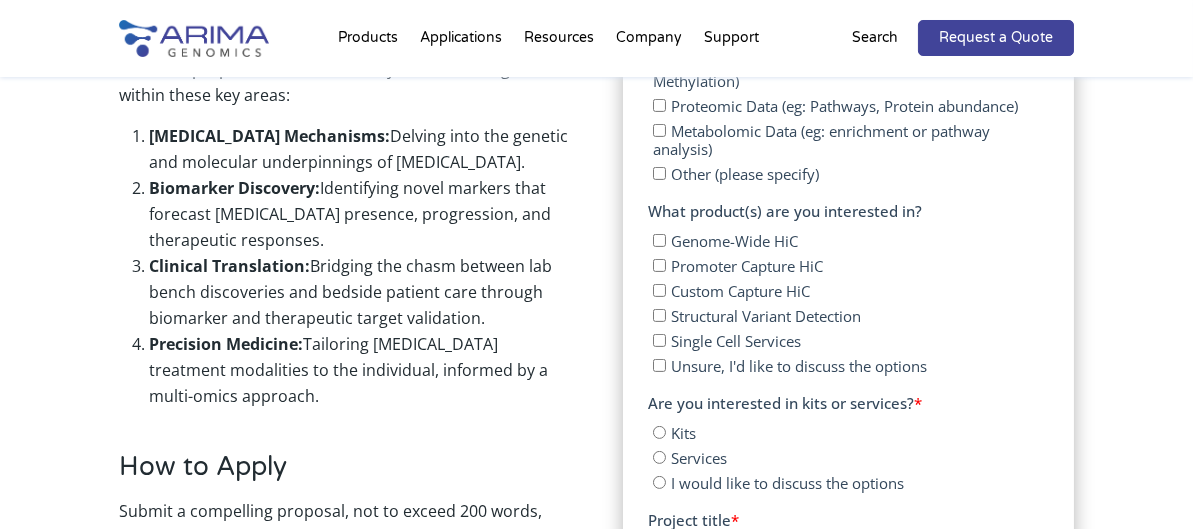 click on "Services" at bounding box center (658, 457) 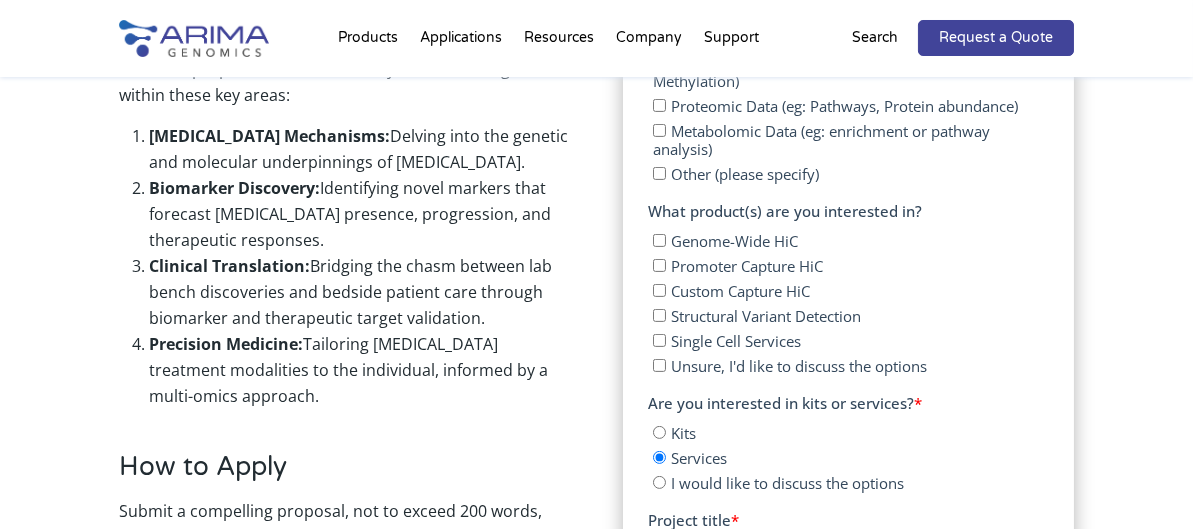 click on "Kits" at bounding box center [658, 432] 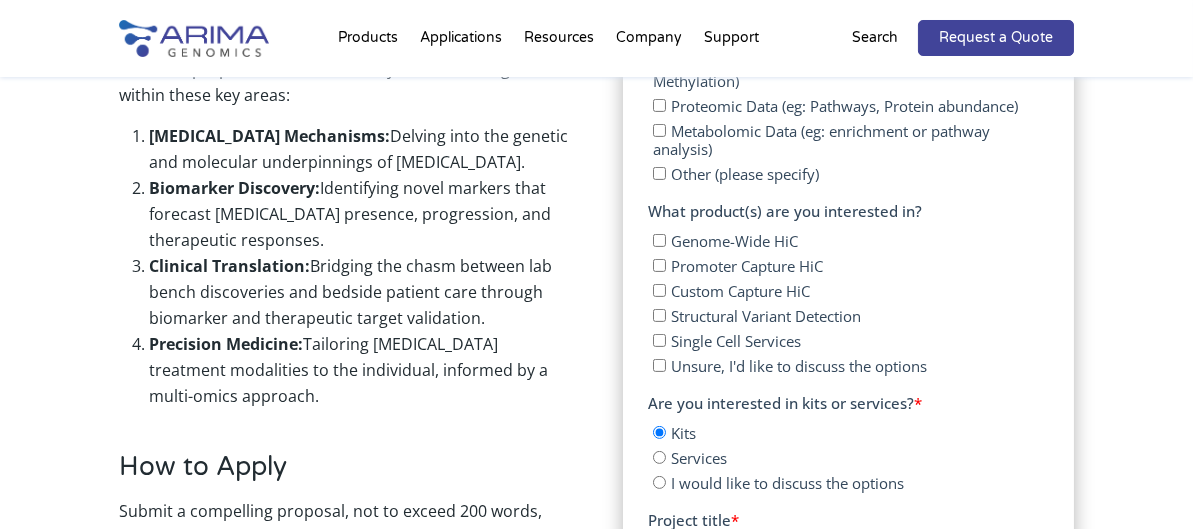 click on "I would like to discuss the options" at bounding box center (658, 482) 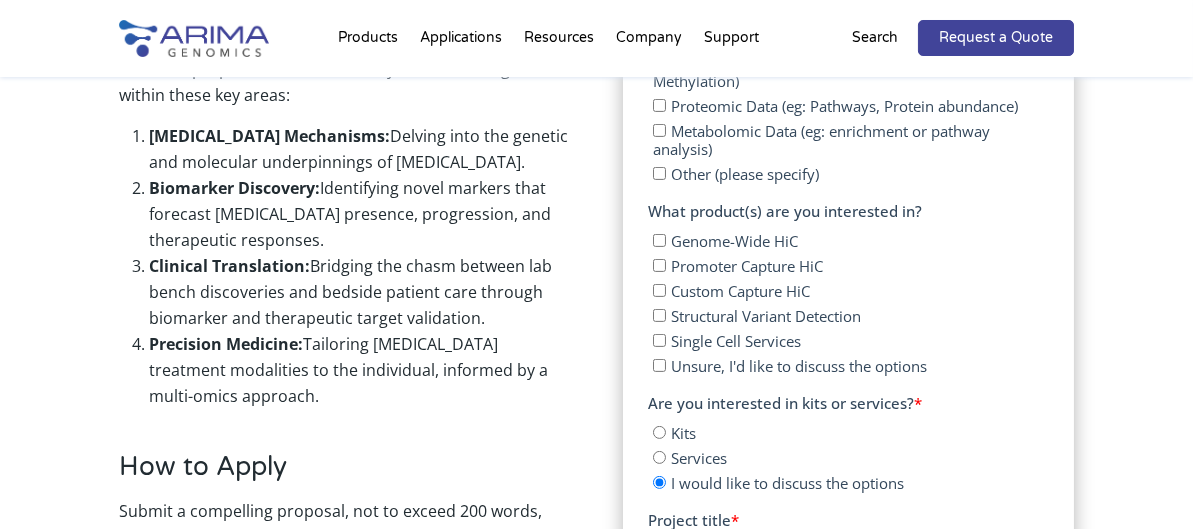 click on "Unsure, I'd like to discuss the options" at bounding box center [658, 365] 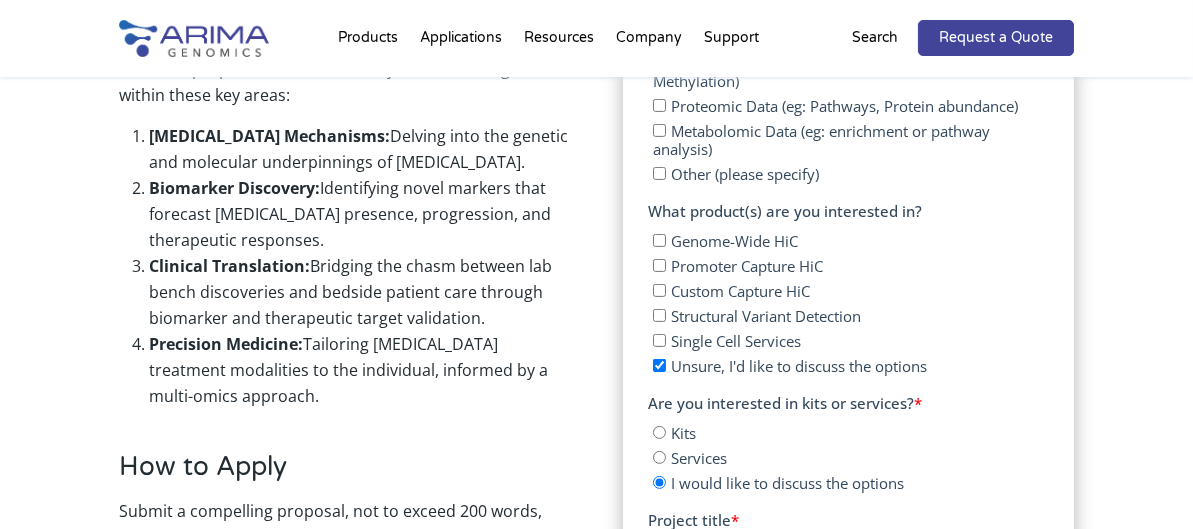 checkbox on "true" 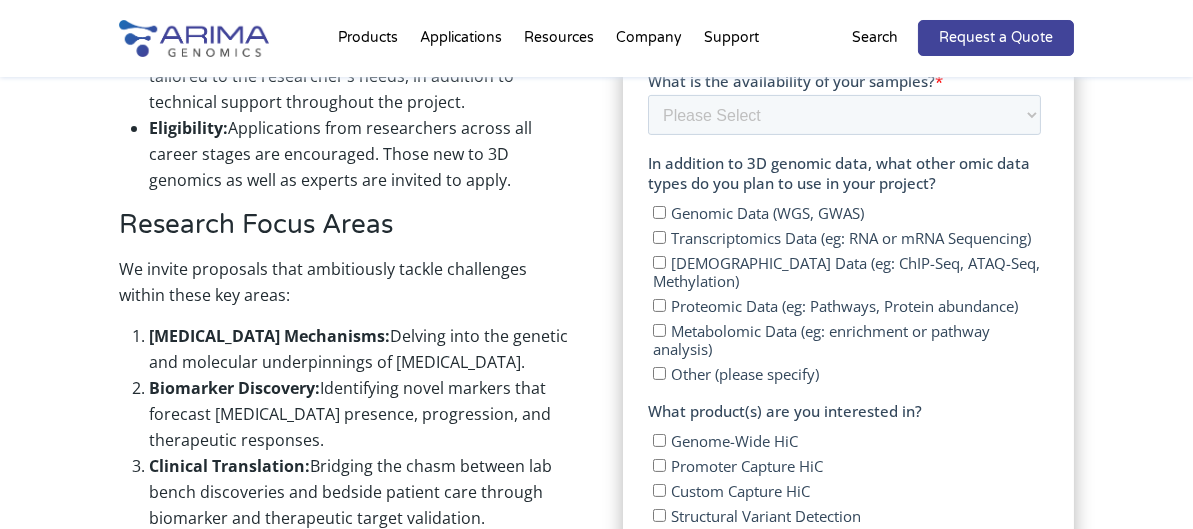 click on "Transcriptomics Data (eg: RNA or mRNA Sequencing)" at bounding box center (658, 237) 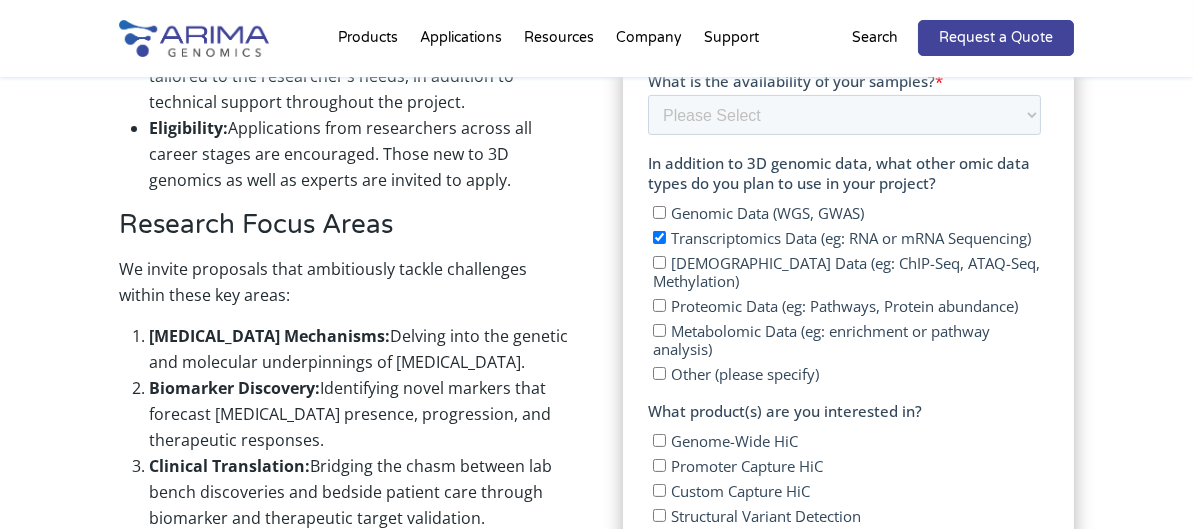 click on "[DEMOGRAPHIC_DATA] Data (eg: ChIP-Seq, ATAQ-Seq, Methylation)" at bounding box center (658, 262) 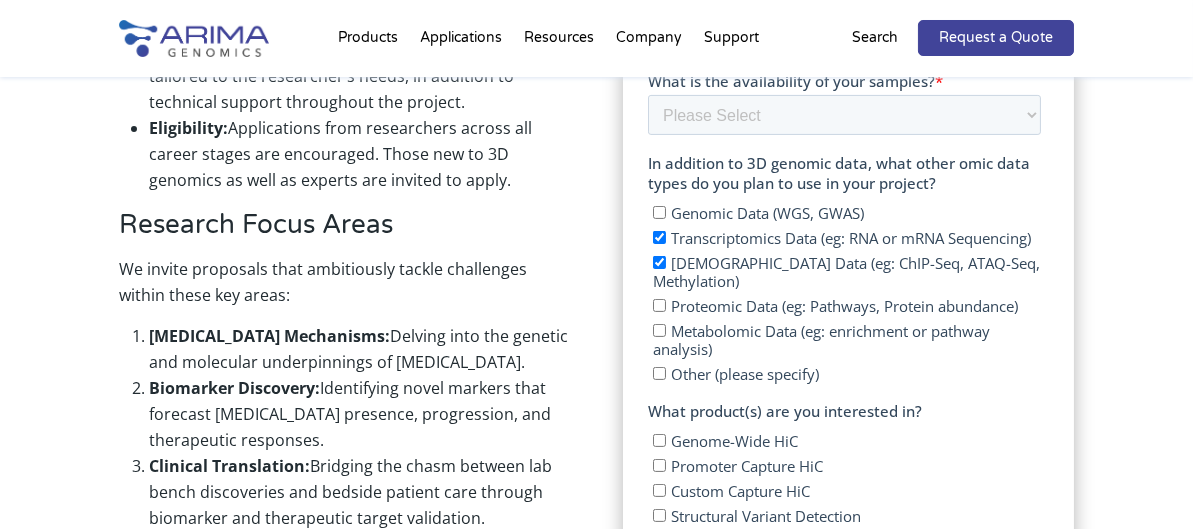 scroll, scrollTop: 905, scrollLeft: 0, axis: vertical 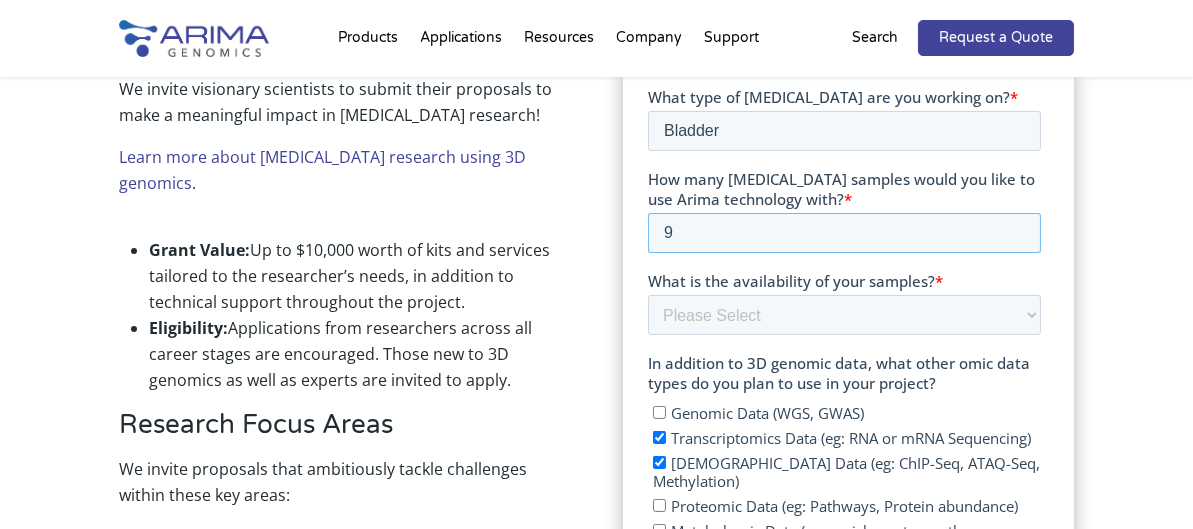 click on "9" at bounding box center (843, 233) 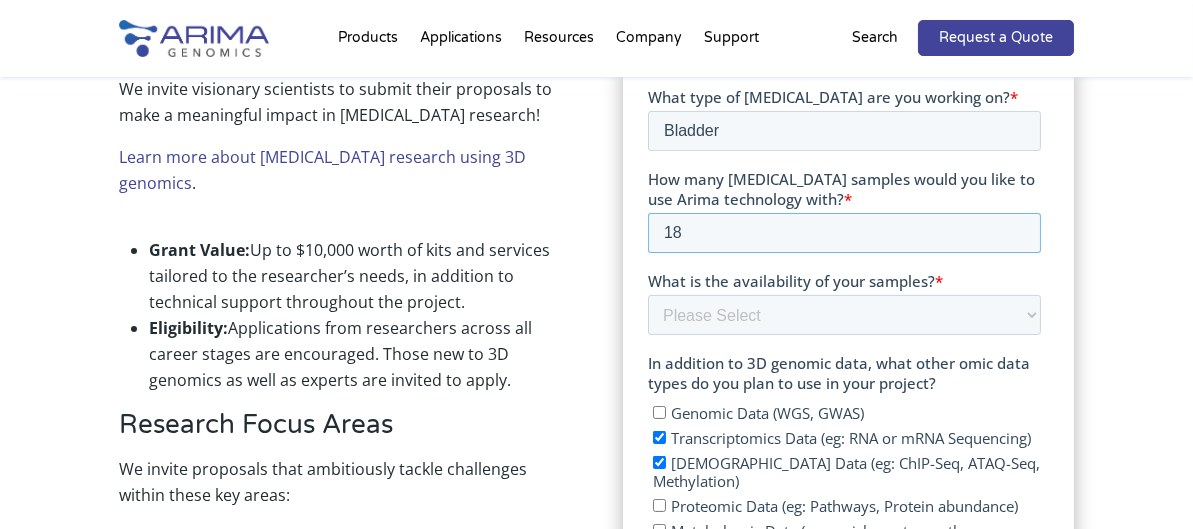 type on "18" 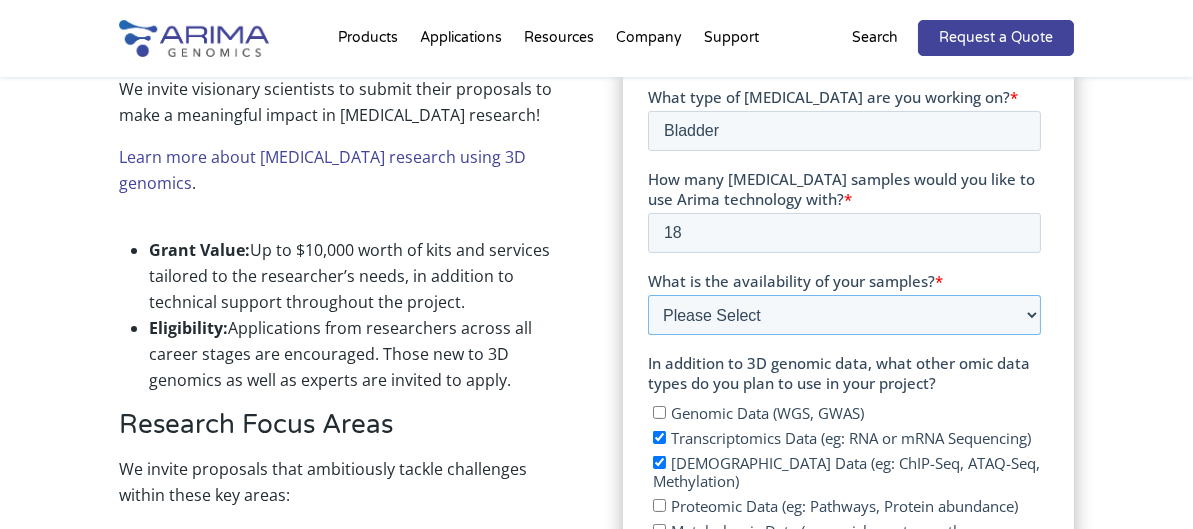 click on "Please Select Currently ready for use Will be ready [DATE] Will take longer than 2 months to acquire" at bounding box center [843, 315] 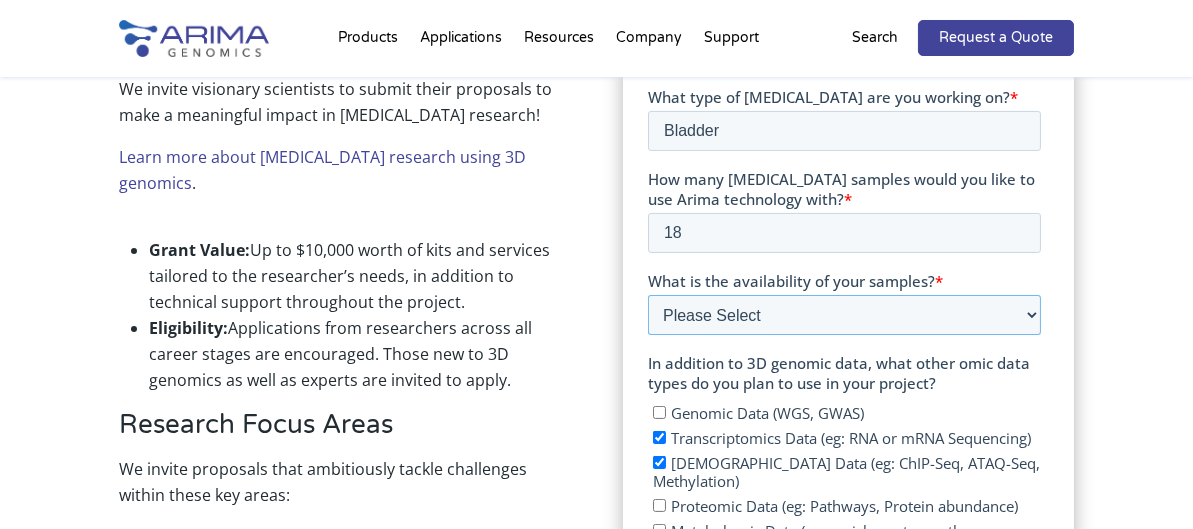 select on "Will take longer than 2 months to acquire" 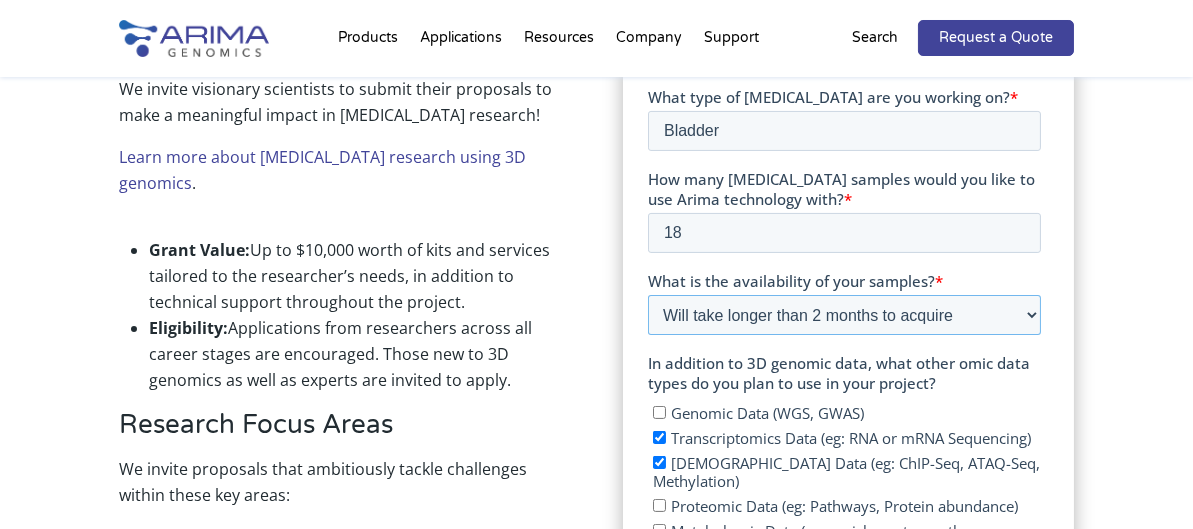 click on "Please Select Currently ready for use Will be ready [DATE] Will take longer than 2 months to acquire" at bounding box center (843, 315) 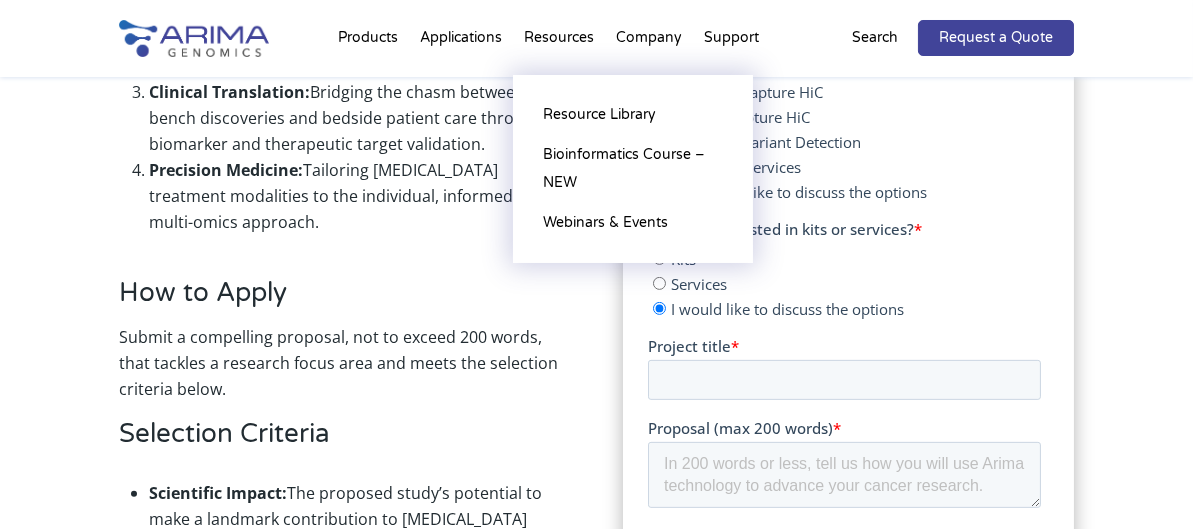 scroll, scrollTop: 1424, scrollLeft: 0, axis: vertical 